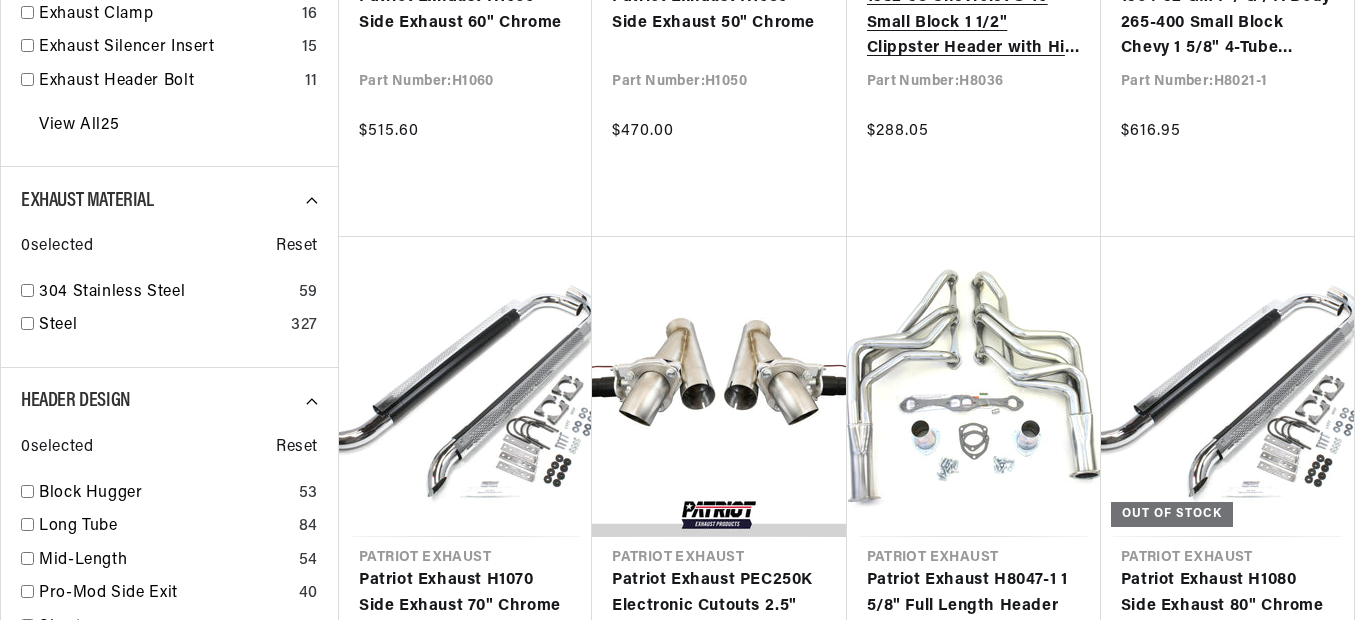 scroll, scrollTop: 1400, scrollLeft: 0, axis: vertical 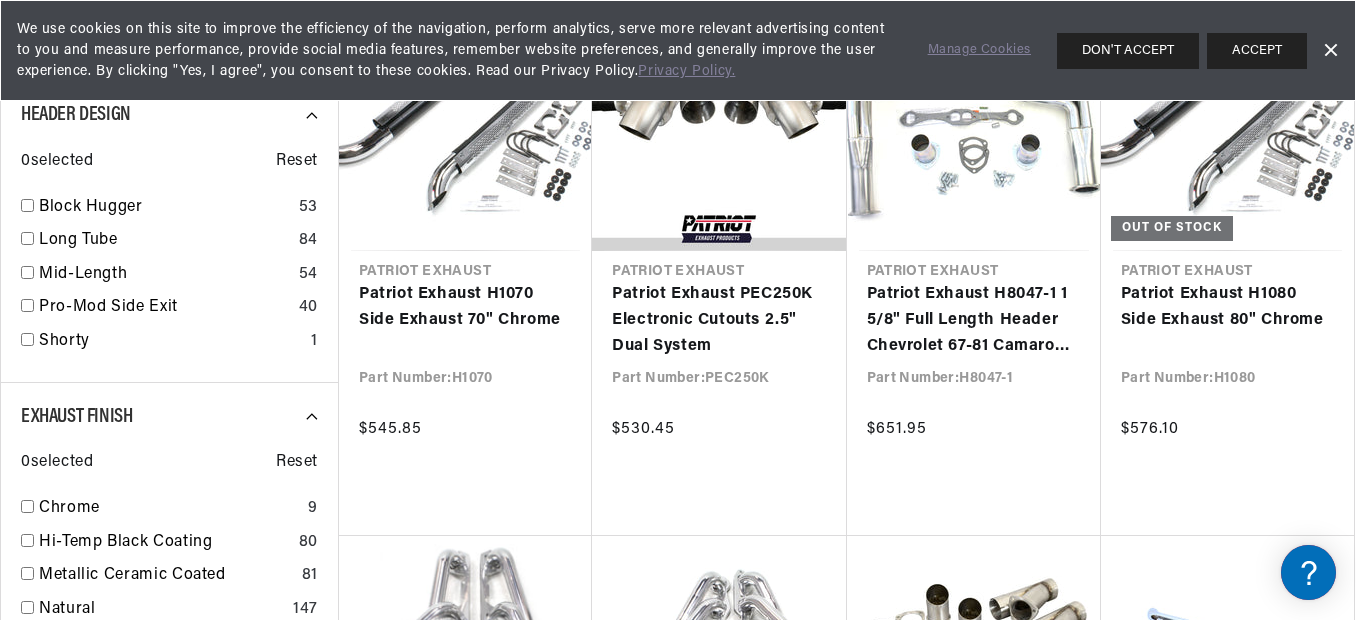click at bounding box center (0, 0) 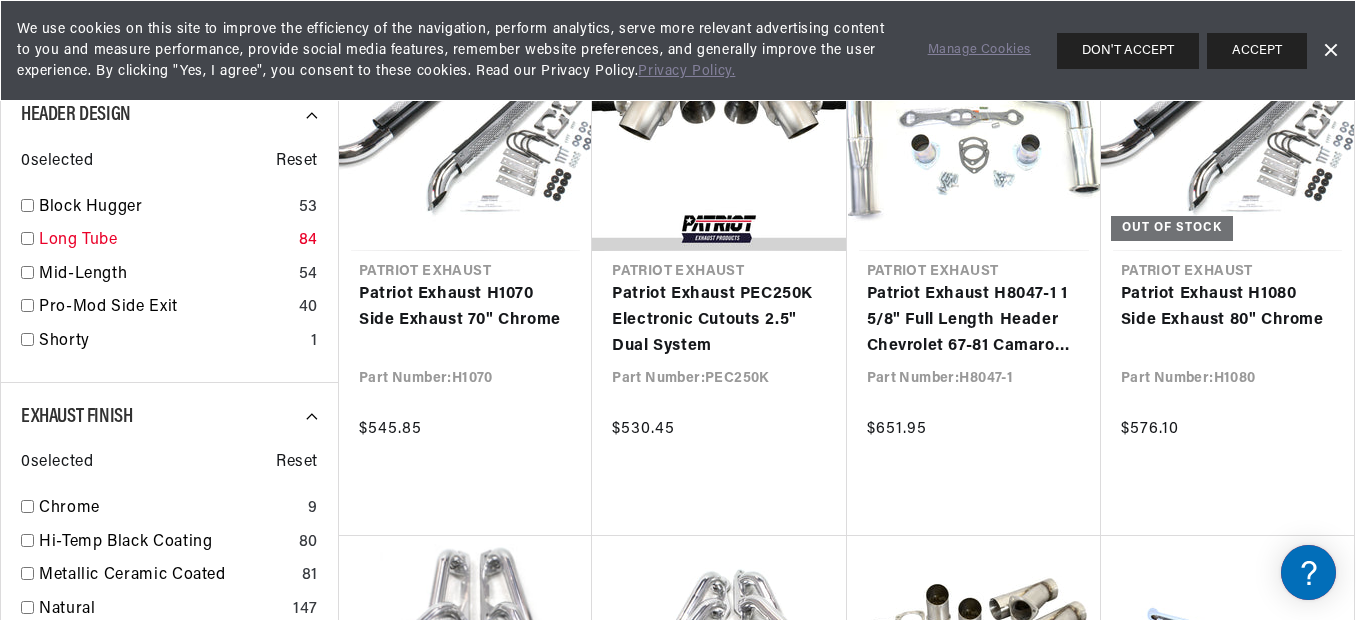 click on "Long Tube" at bounding box center (165, 241) 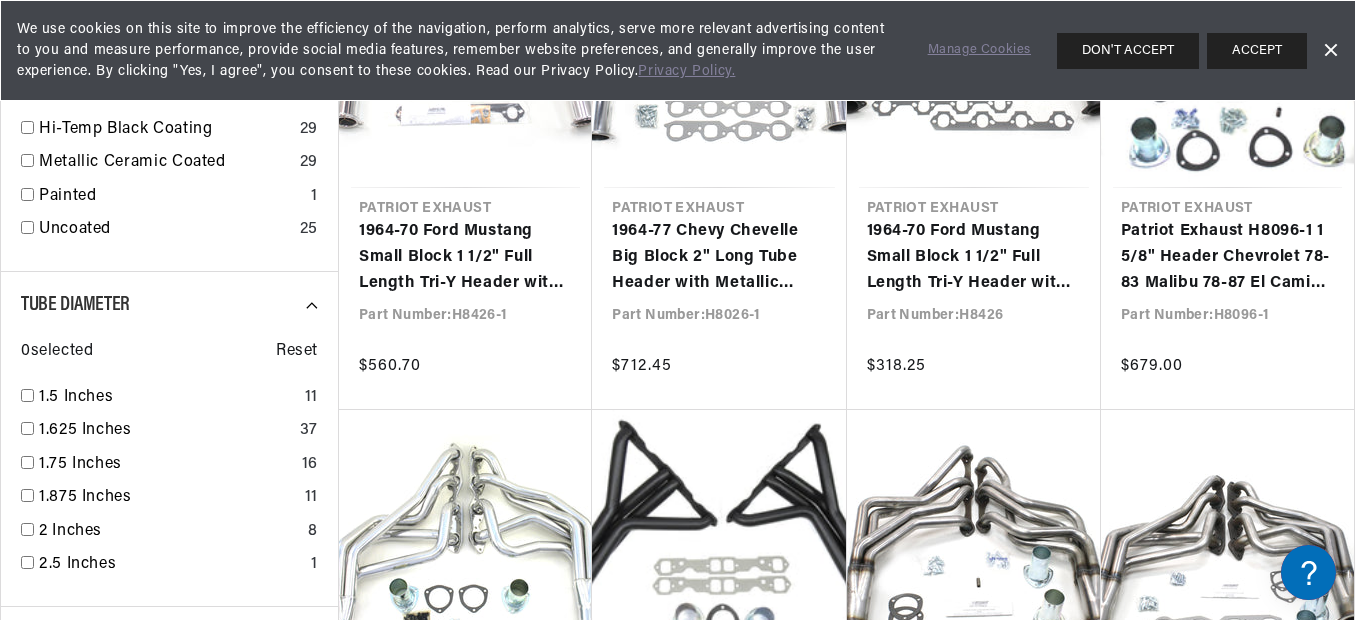 checkbox on "true" 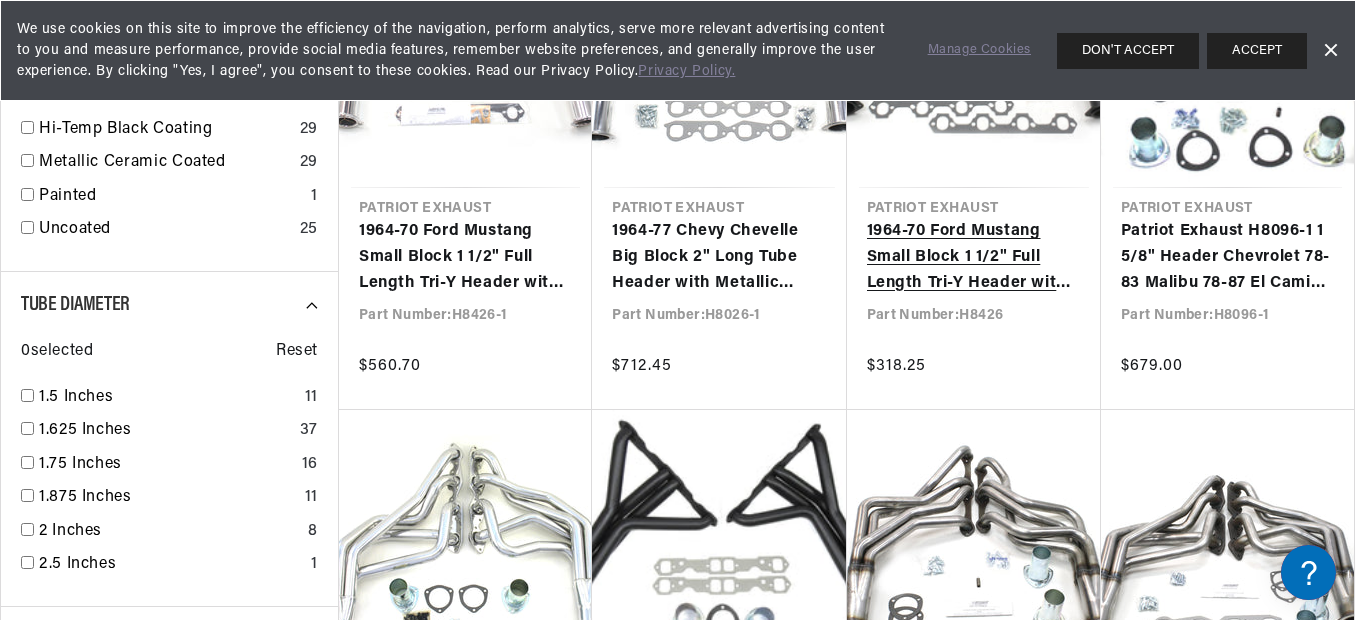 scroll, scrollTop: 0, scrollLeft: 747, axis: horizontal 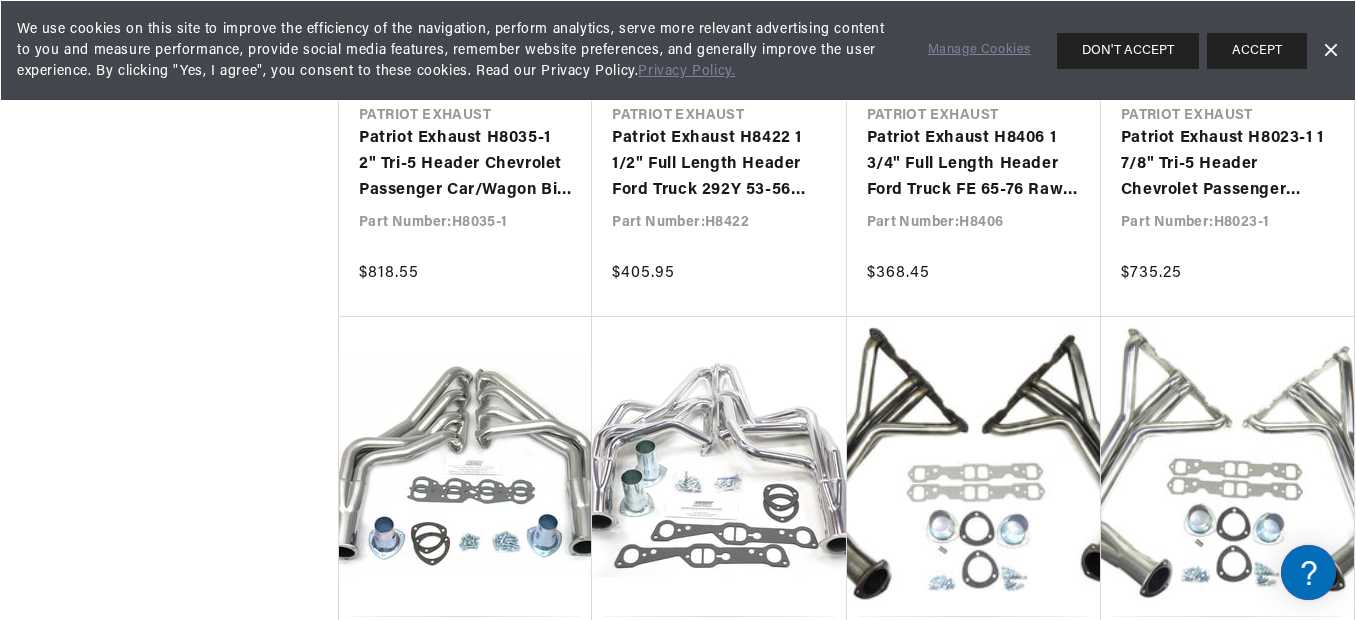 click on "Dismiss Banner" at bounding box center [1330, 51] 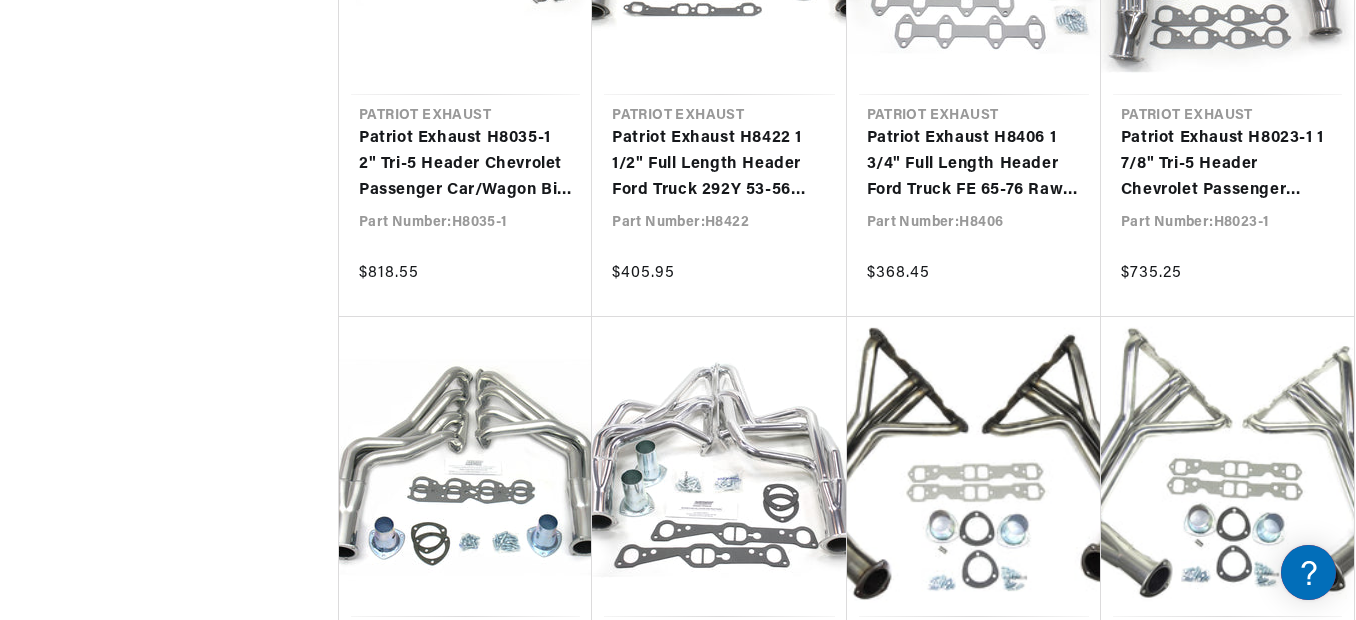 scroll, scrollTop: 0, scrollLeft: 0, axis: both 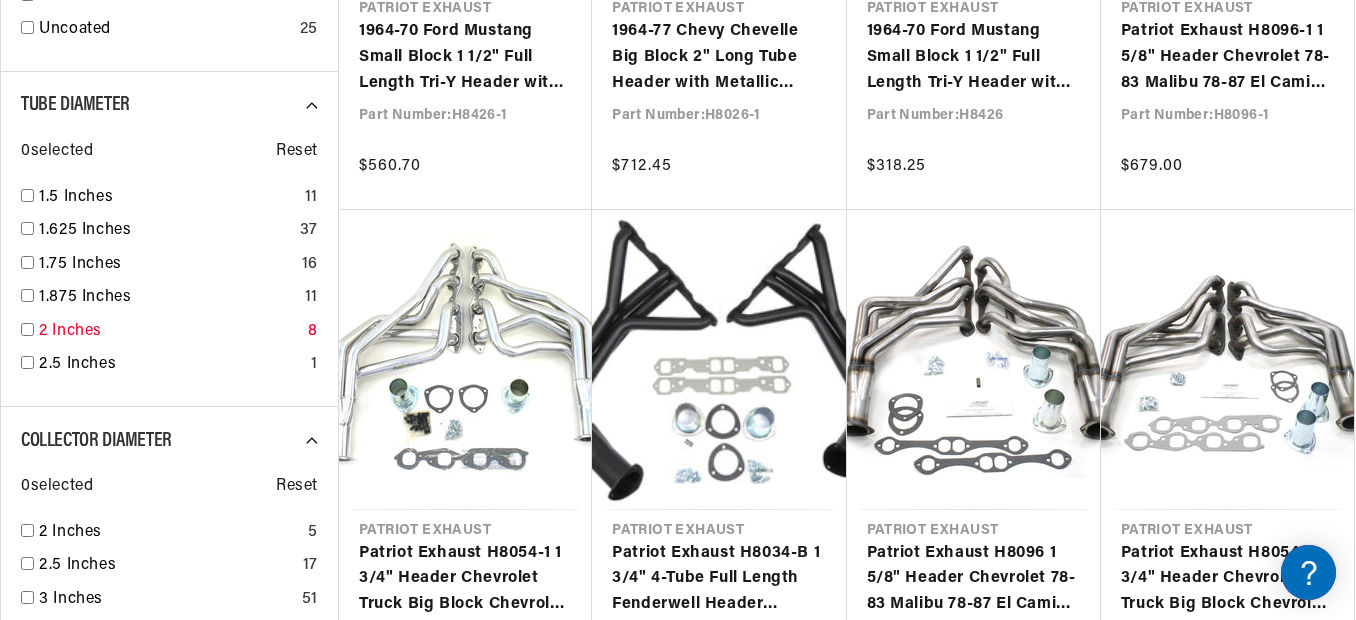 click on "2 Inches" at bounding box center (169, 332) 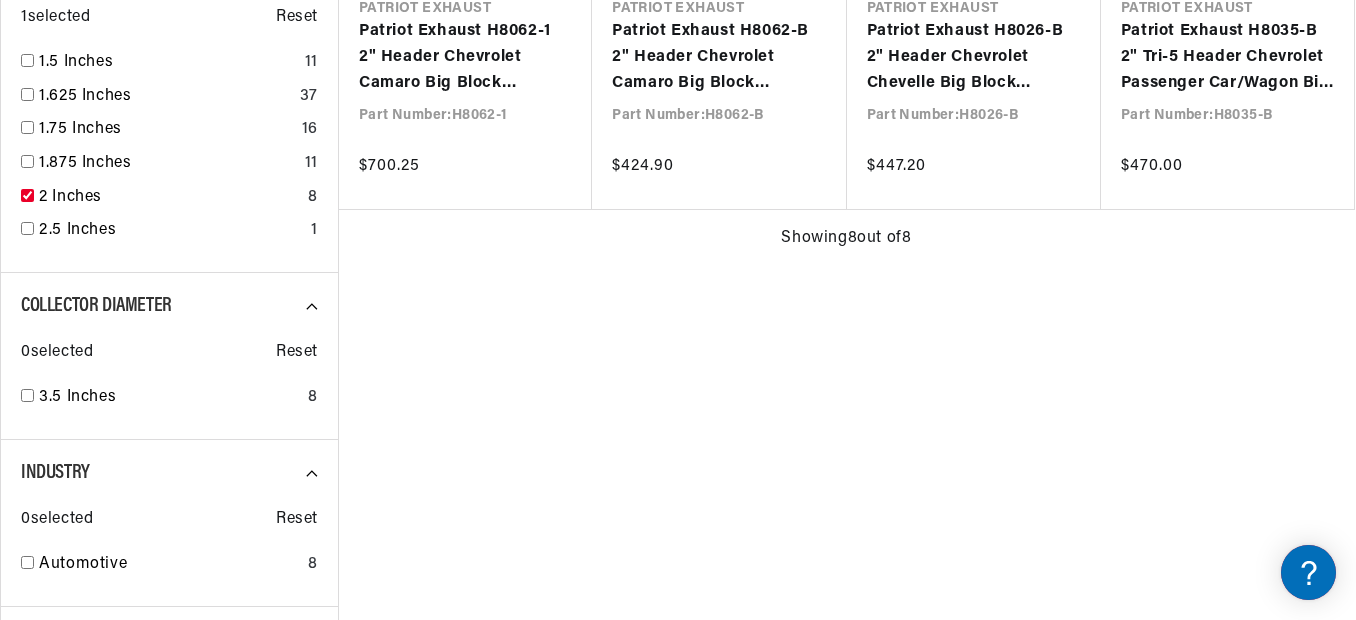 scroll, scrollTop: 0, scrollLeft: 566, axis: horizontal 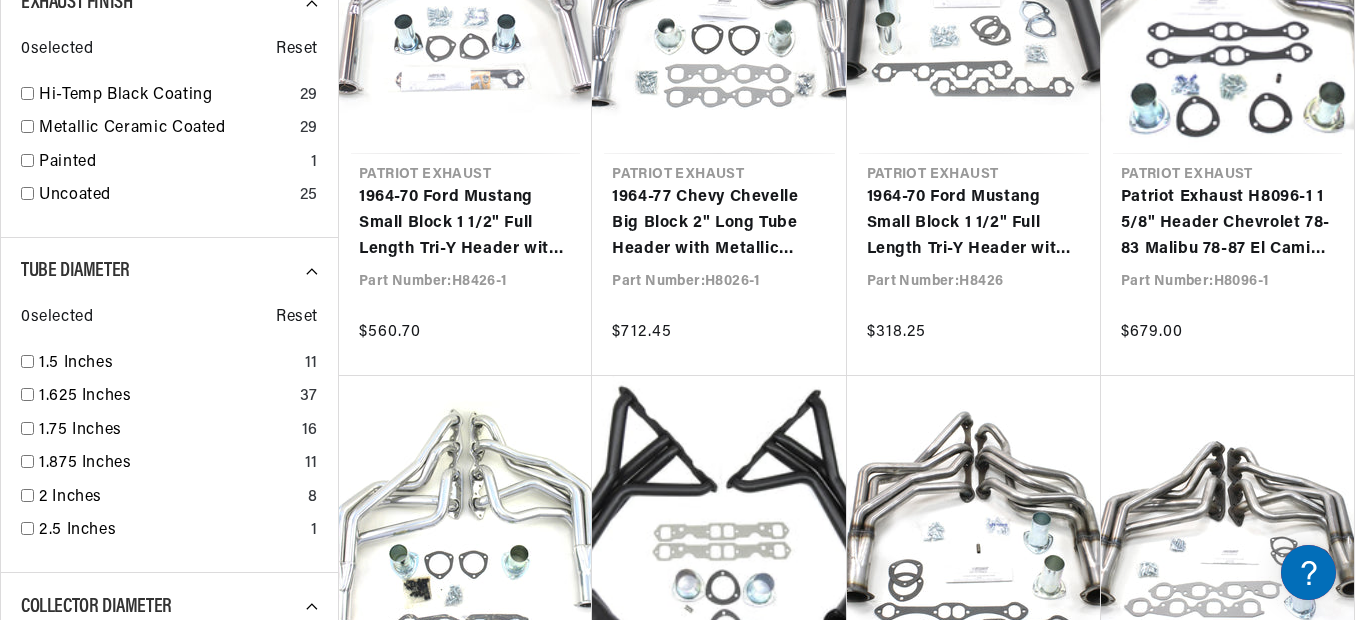 checkbox on "false" 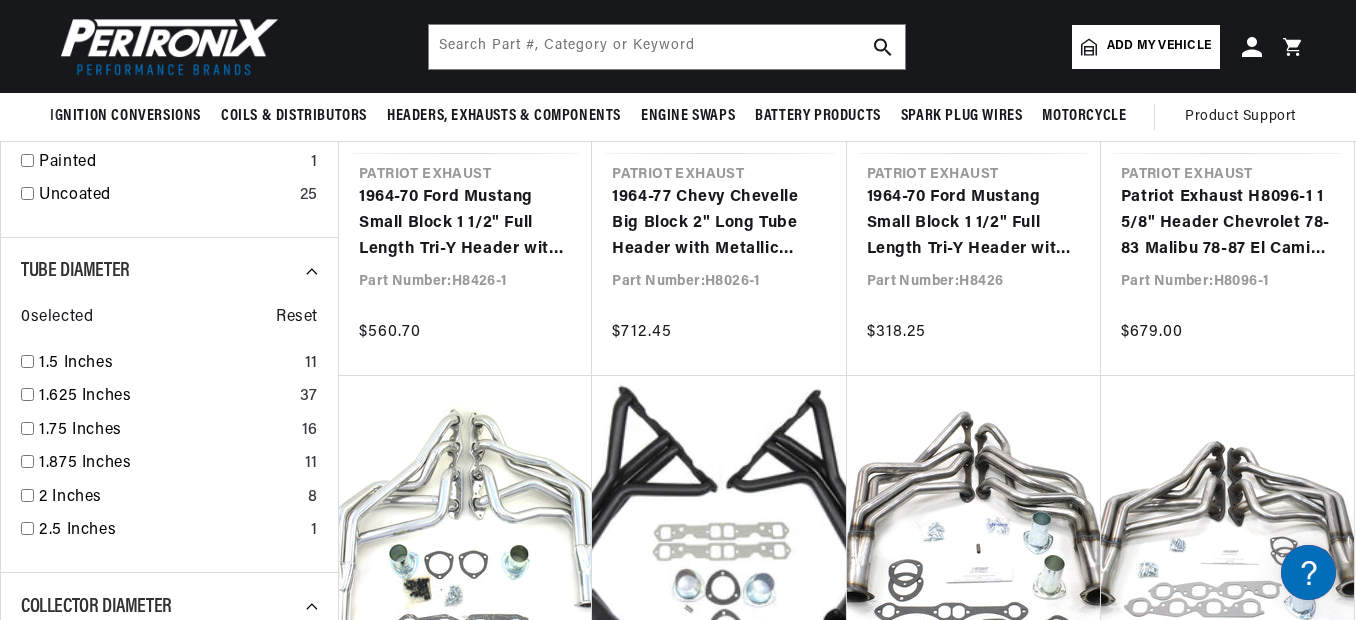 scroll, scrollTop: 3411, scrollLeft: 0, axis: vertical 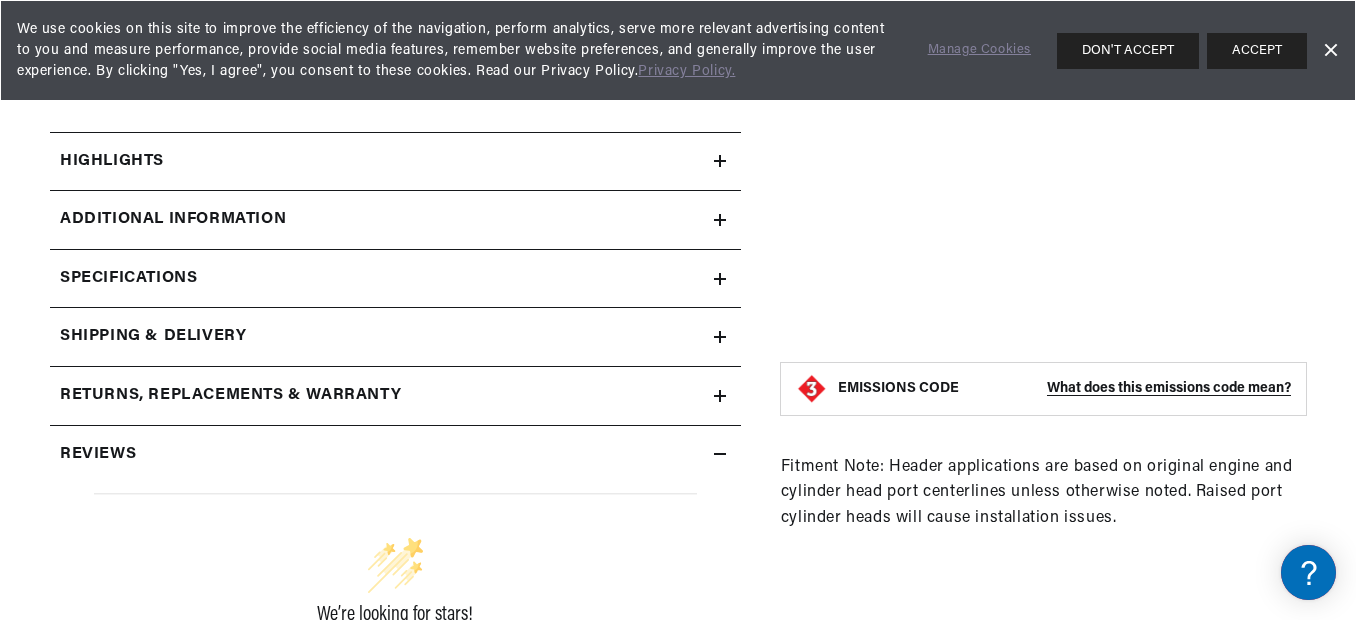 click on "Additional Information" at bounding box center [382, 162] 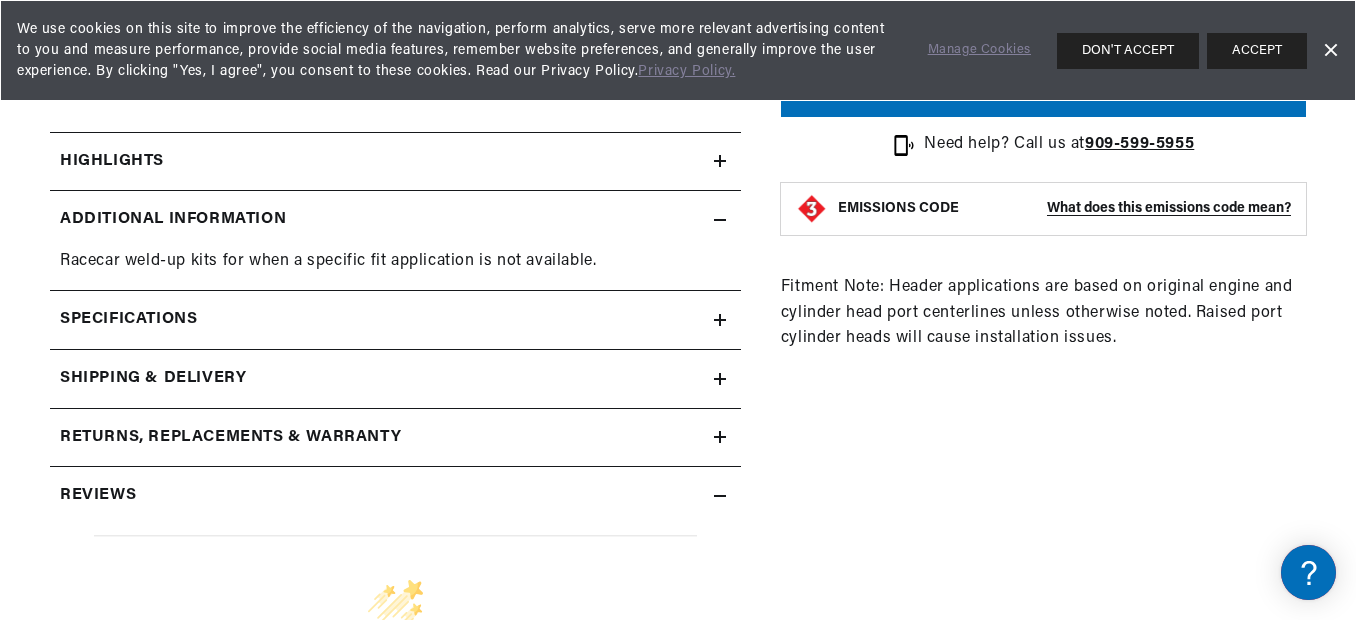 click on "Additional Information" at bounding box center (382, 162) 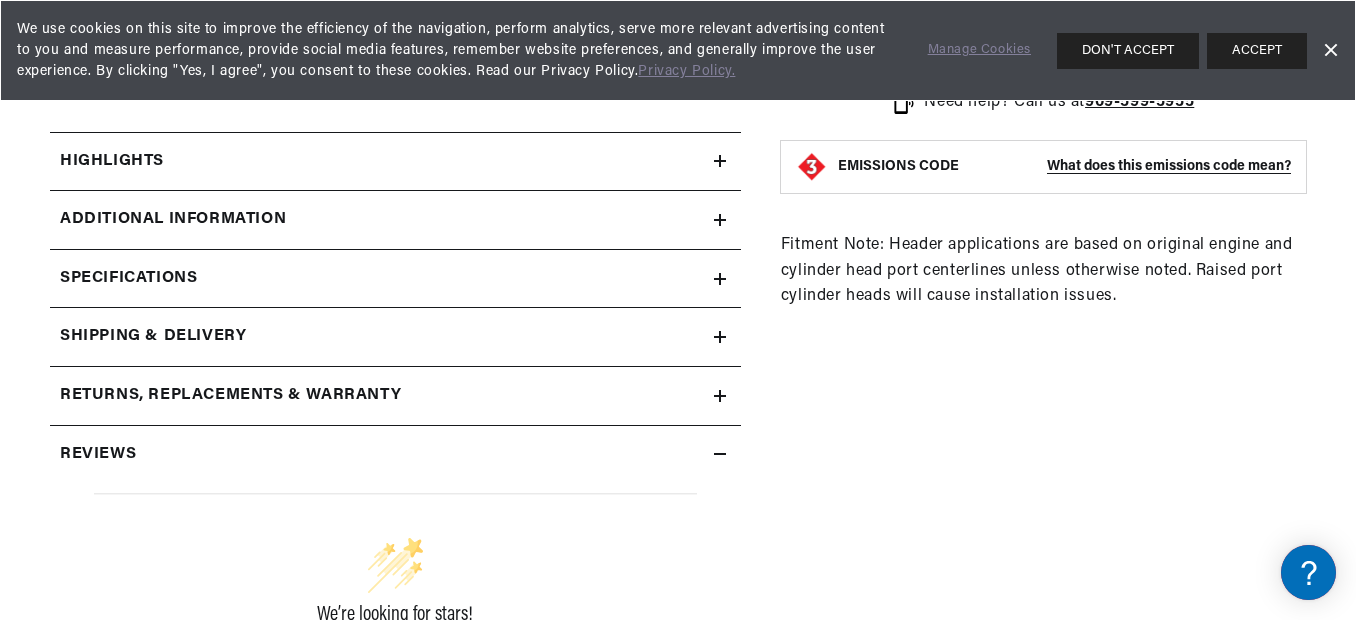 scroll, scrollTop: 0, scrollLeft: 268, axis: horizontal 